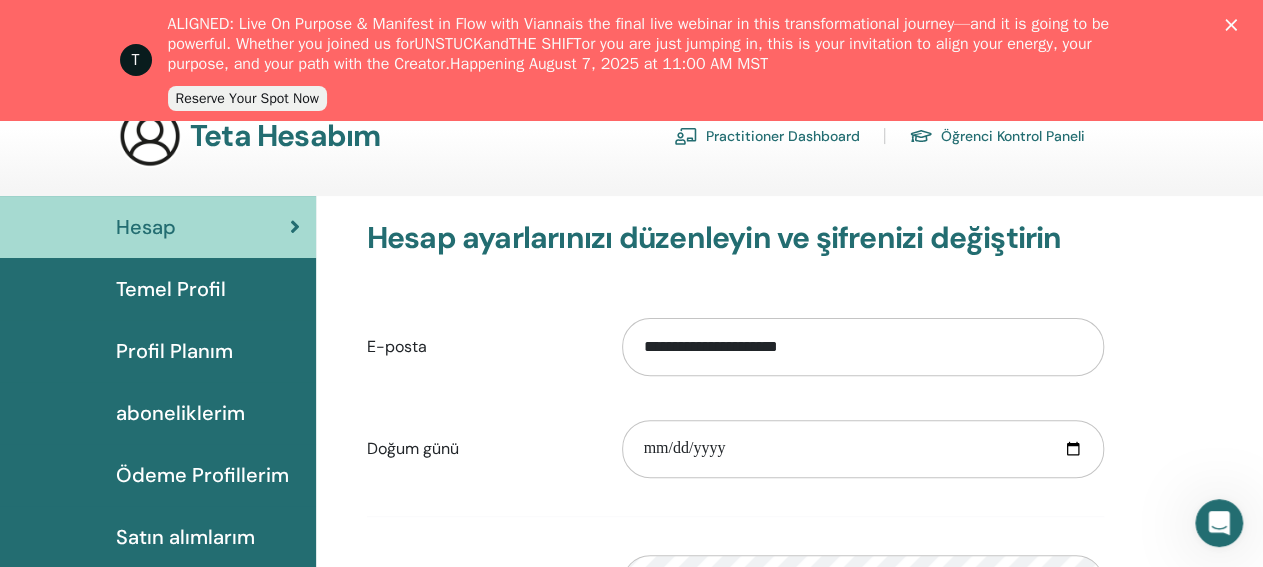 scroll, scrollTop: 252, scrollLeft: 0, axis: vertical 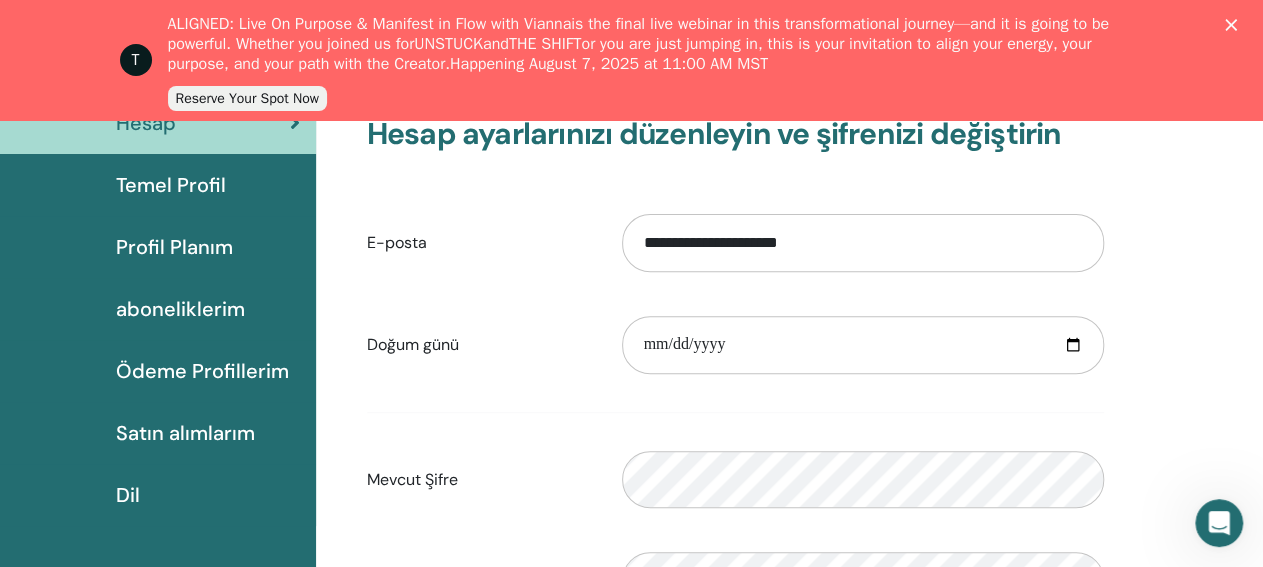 click on "Satın alımlarım" at bounding box center [185, 433] 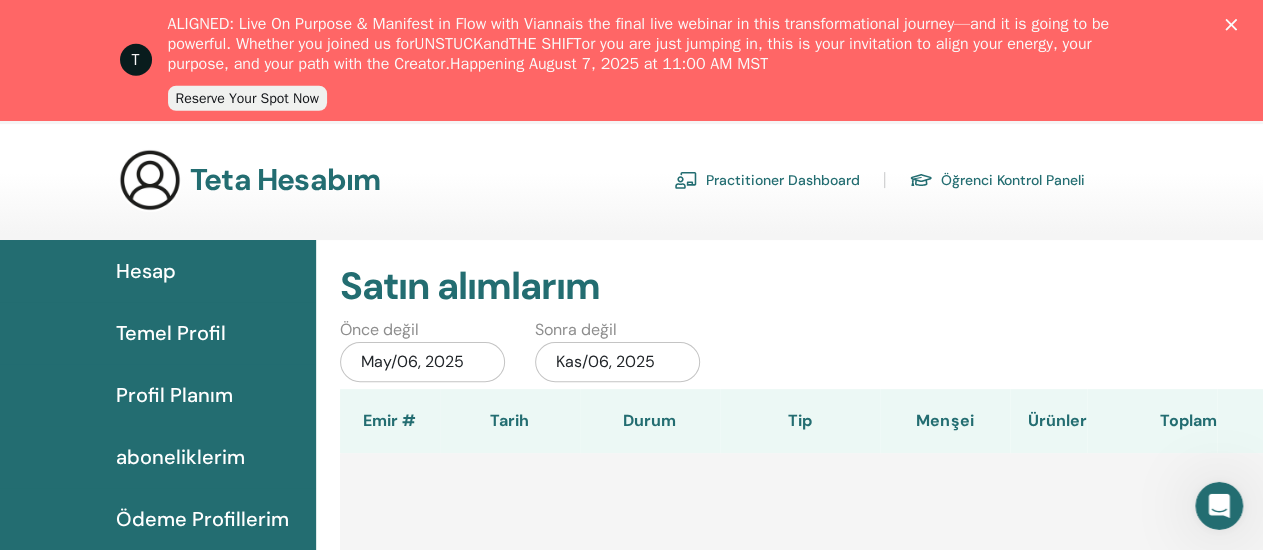 scroll, scrollTop: 192, scrollLeft: 0, axis: vertical 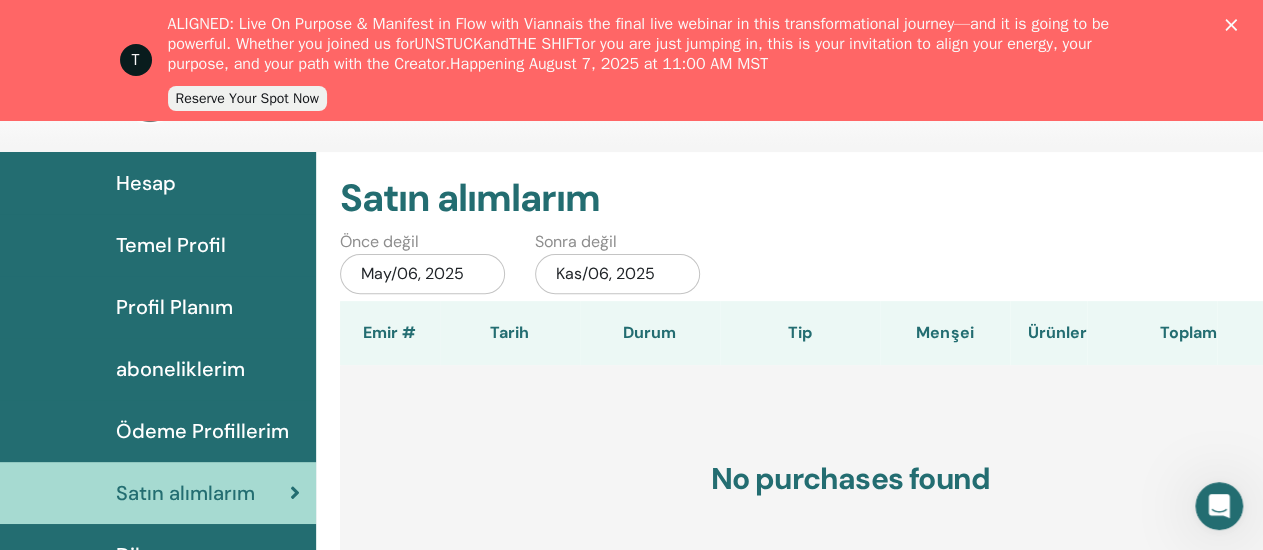 click on "Hesap" at bounding box center [146, 183] 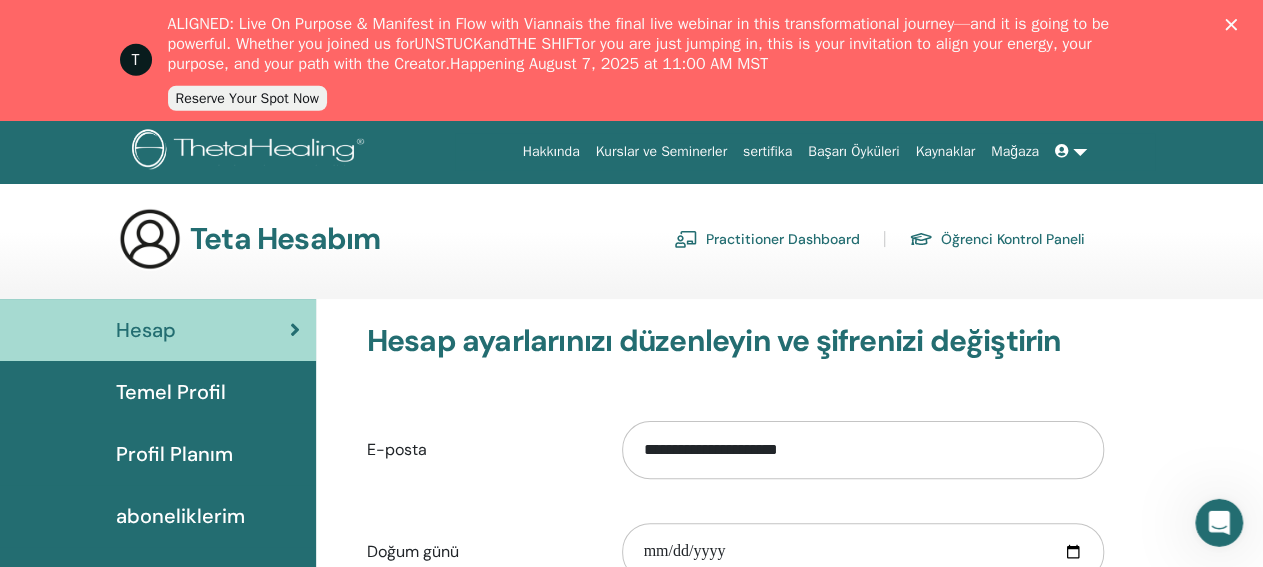 scroll, scrollTop: 0, scrollLeft: 0, axis: both 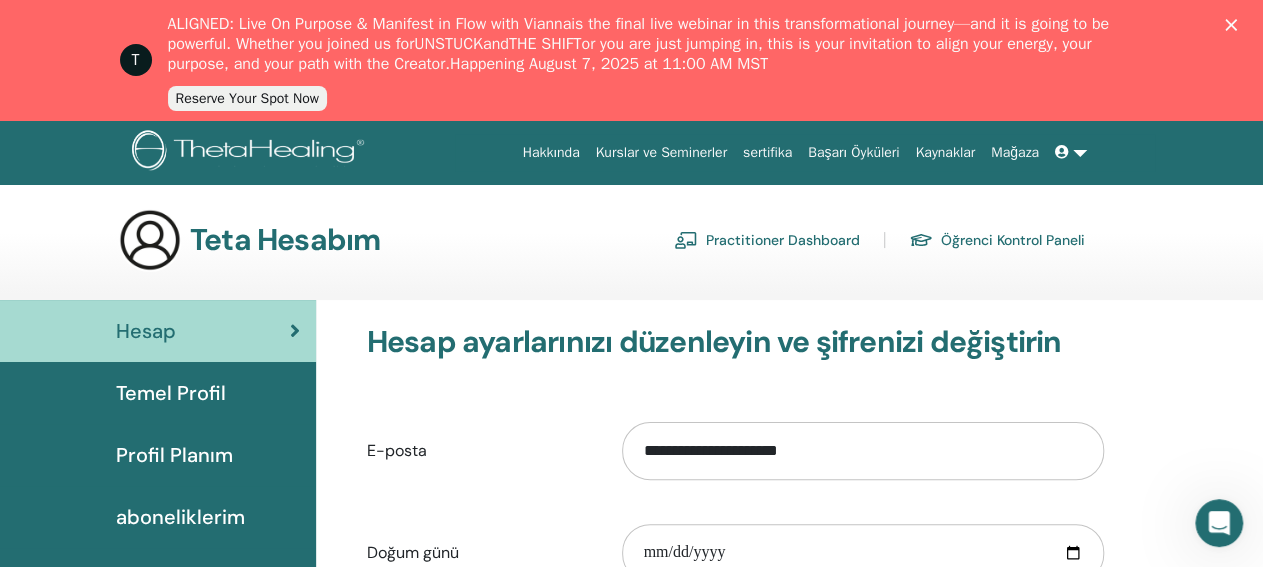 click at bounding box center (1071, 152) 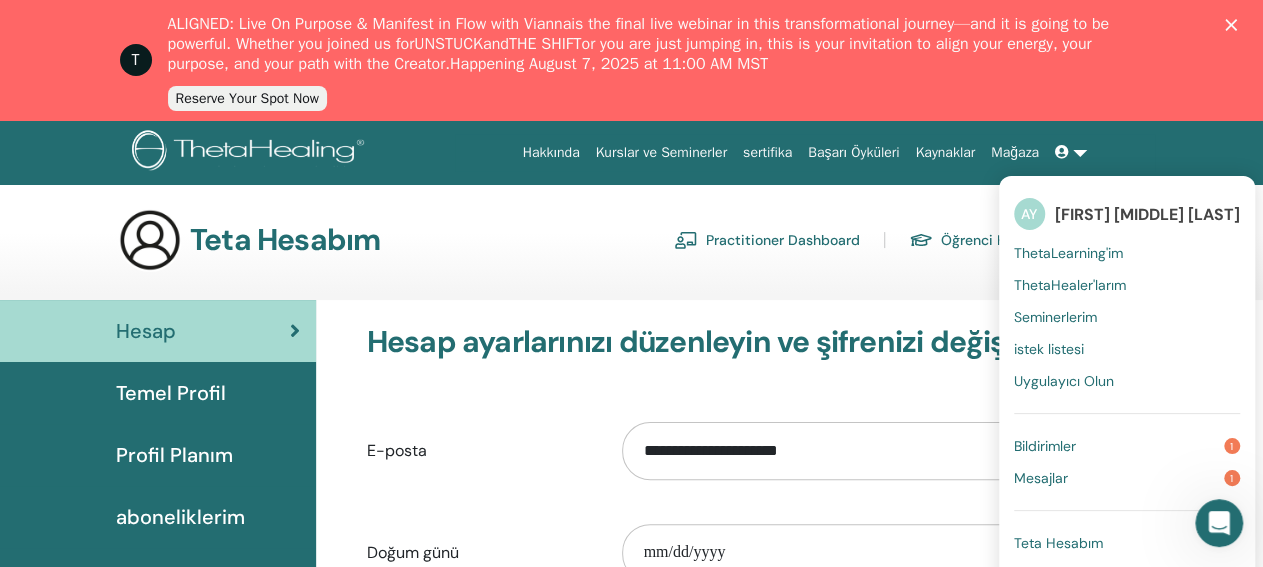 click on "ThetaLearning'im" at bounding box center [1068, 253] 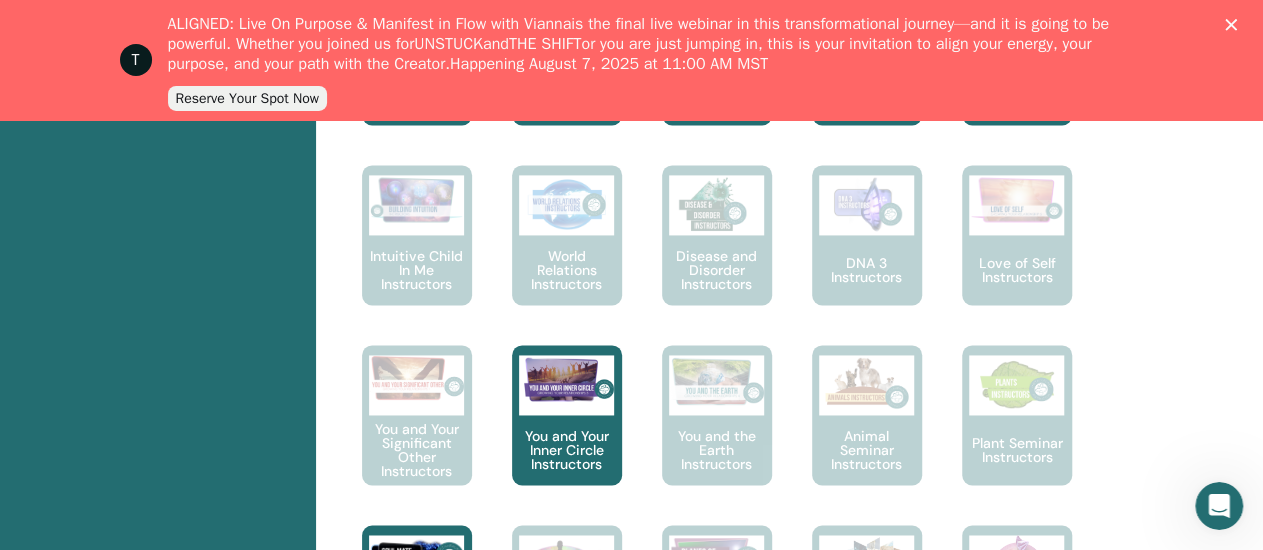 scroll, scrollTop: 1404, scrollLeft: 0, axis: vertical 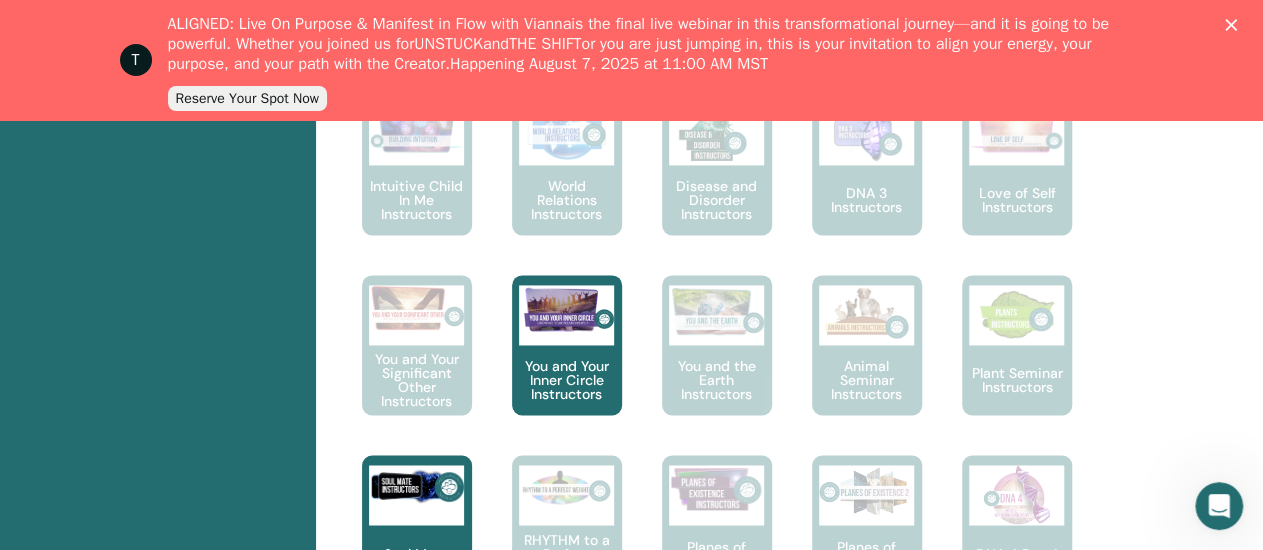 click 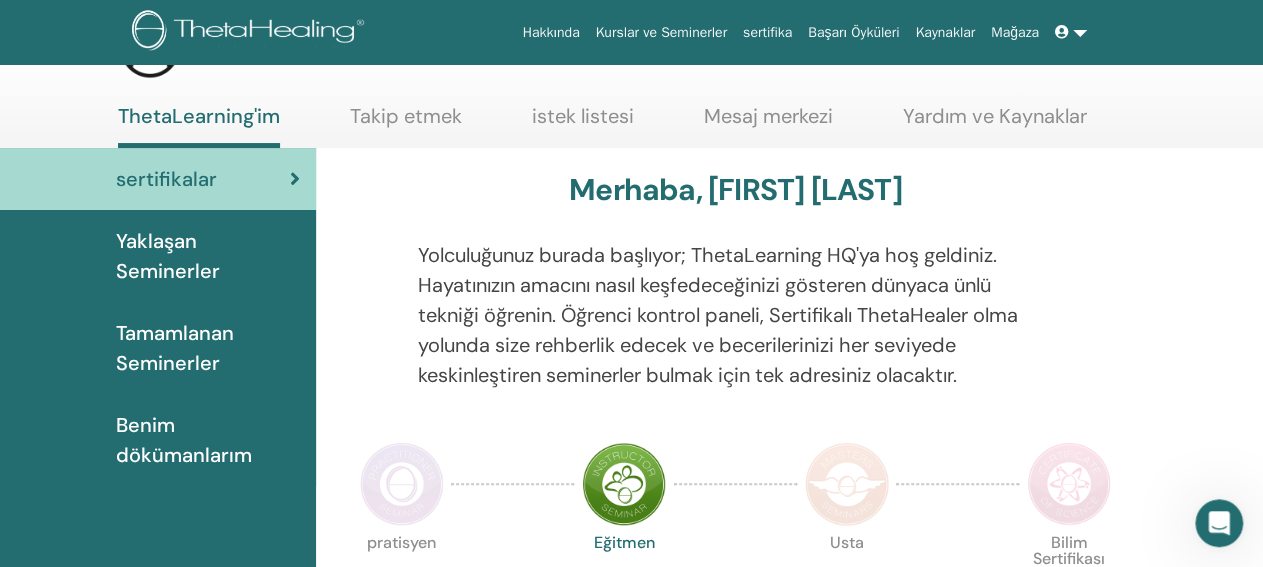 scroll, scrollTop: 4, scrollLeft: 0, axis: vertical 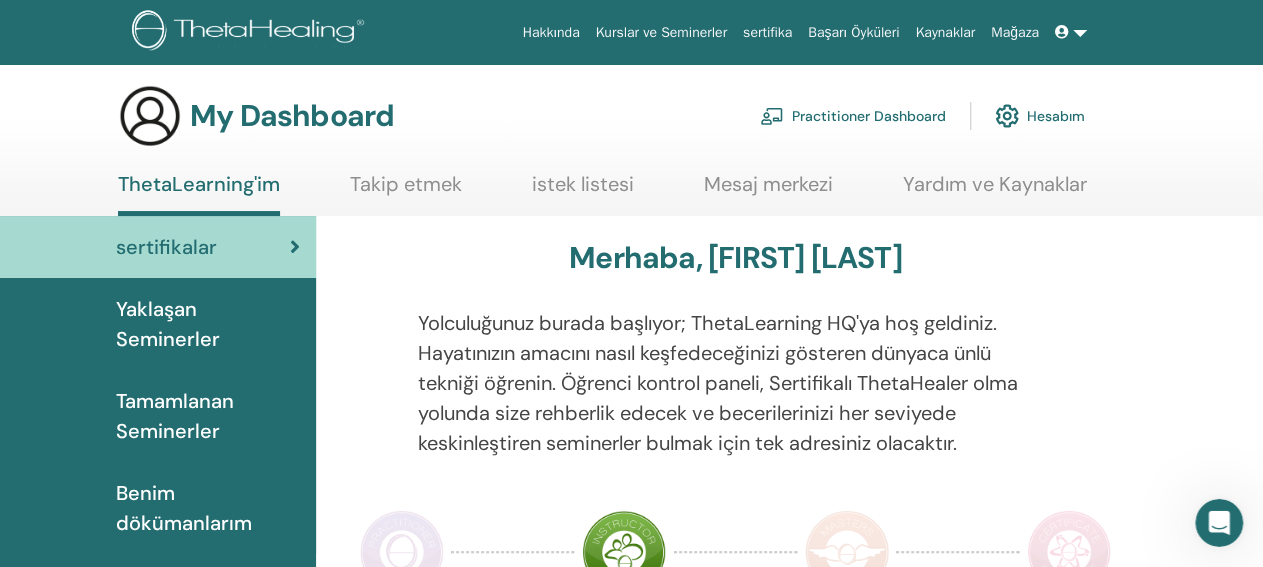 click on "Tamamlanan Seminerler" at bounding box center [208, 416] 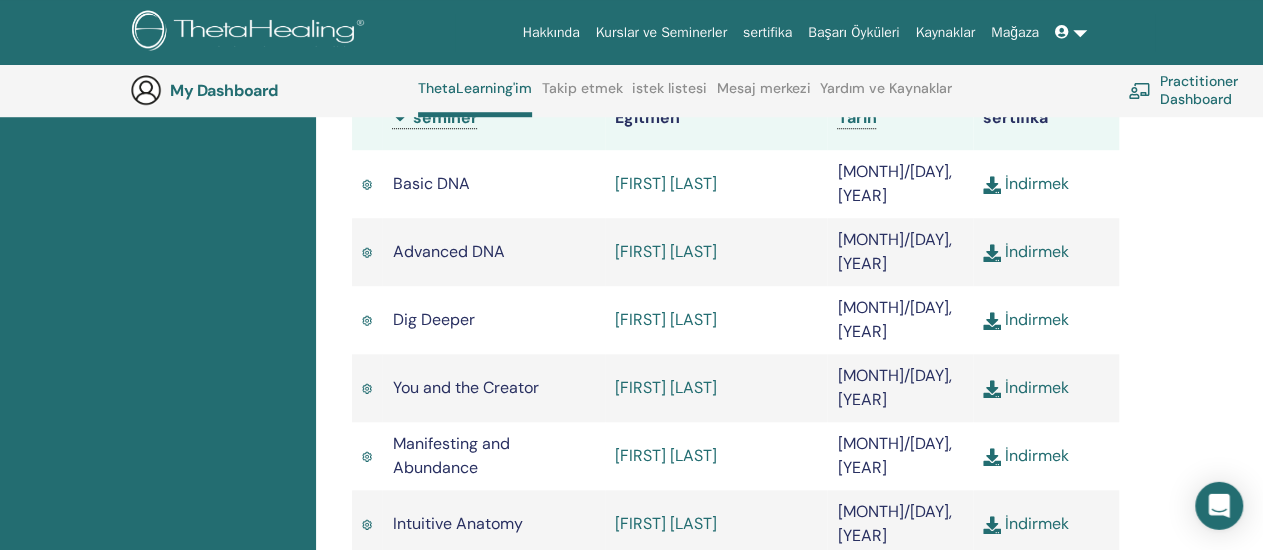 scroll, scrollTop: 676, scrollLeft: 0, axis: vertical 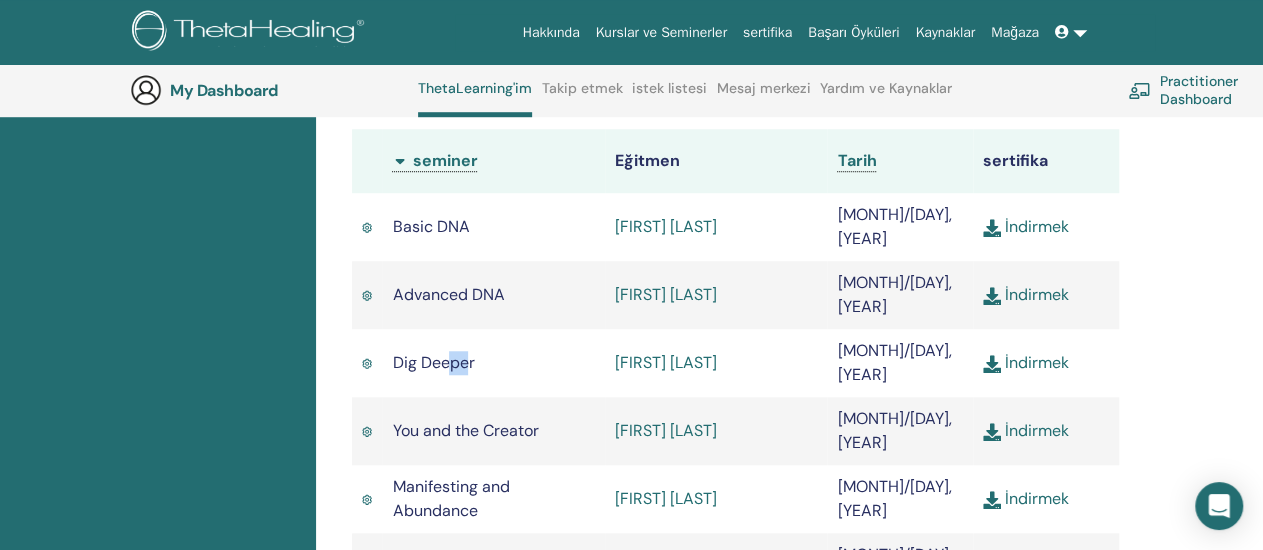 drag, startPoint x: 450, startPoint y: 305, endPoint x: 470, endPoint y: 307, distance: 20.09975 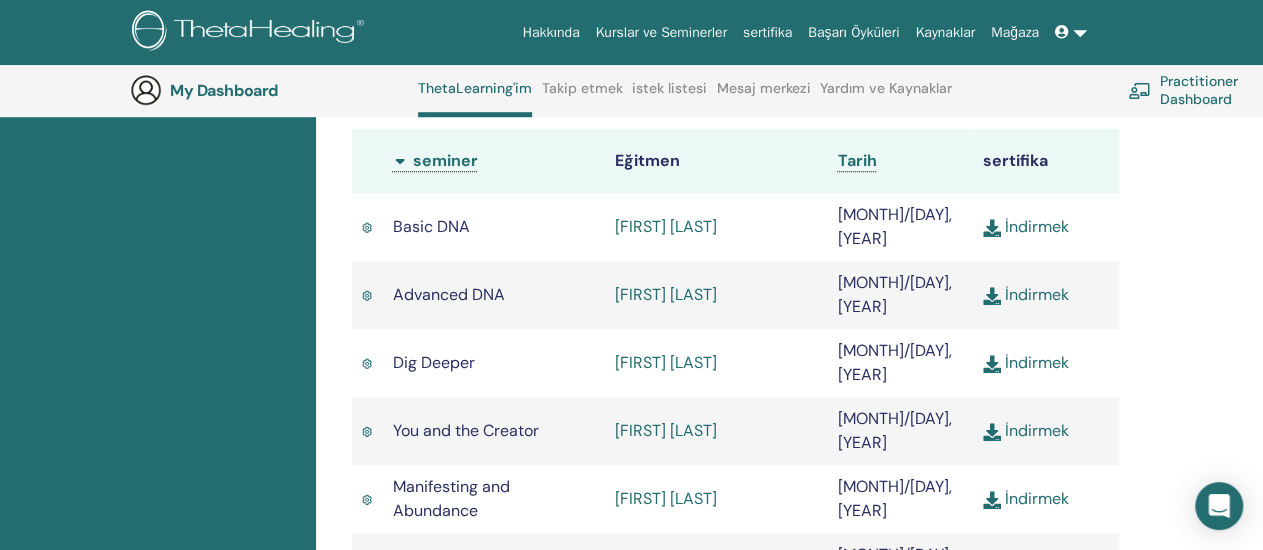 drag, startPoint x: 474, startPoint y: 463, endPoint x: 496, endPoint y: 465, distance: 22.090721 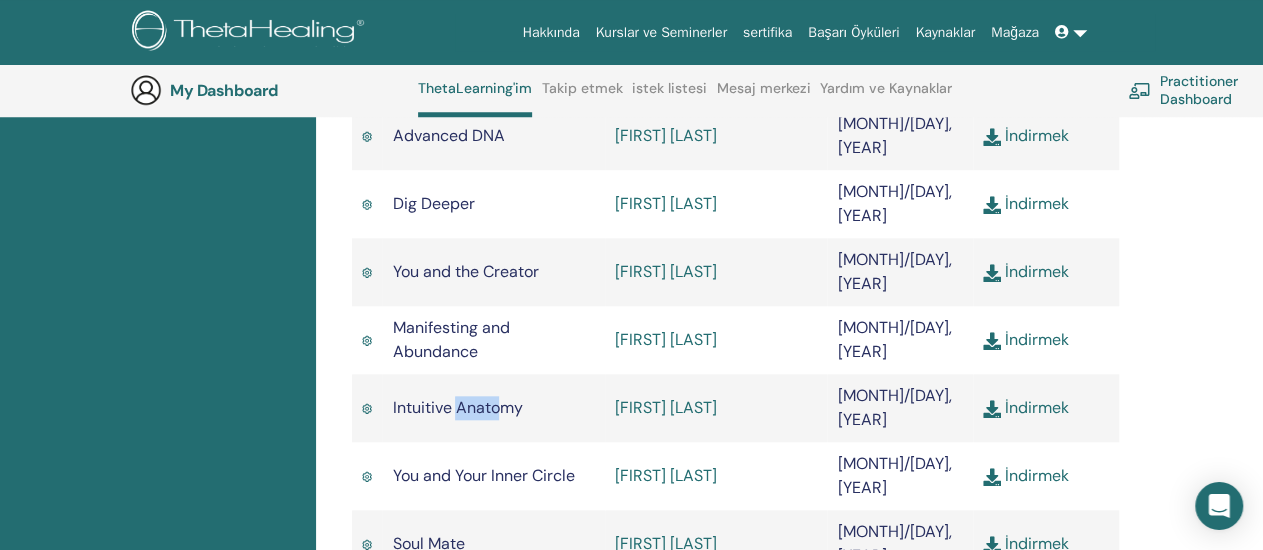 scroll, scrollTop: 884, scrollLeft: 0, axis: vertical 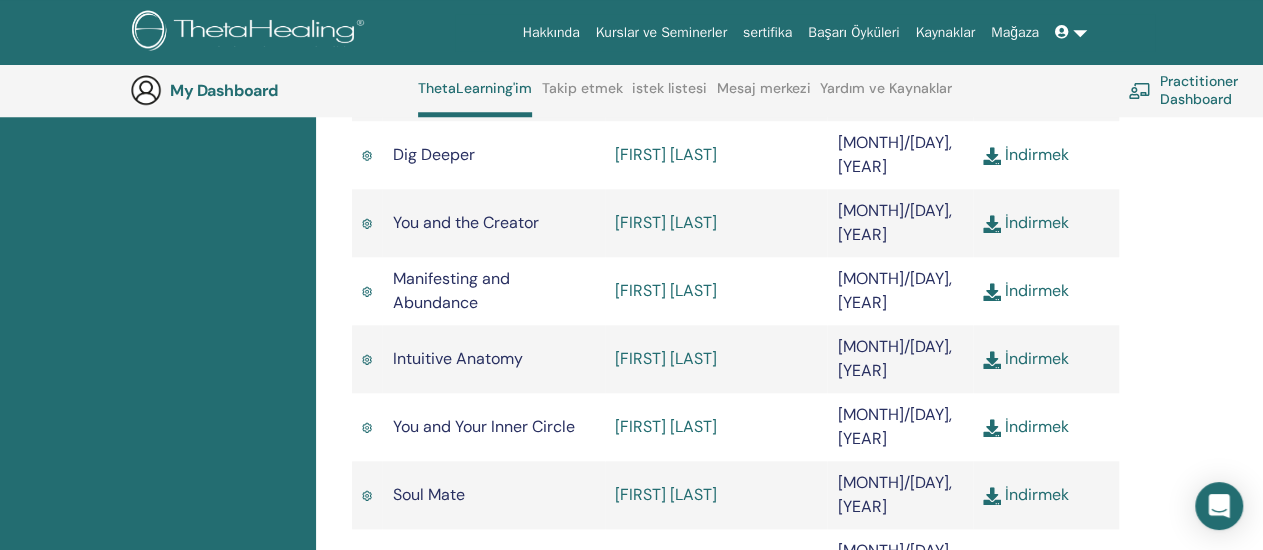 drag, startPoint x: 453, startPoint y: 377, endPoint x: 474, endPoint y: 379, distance: 21.095022 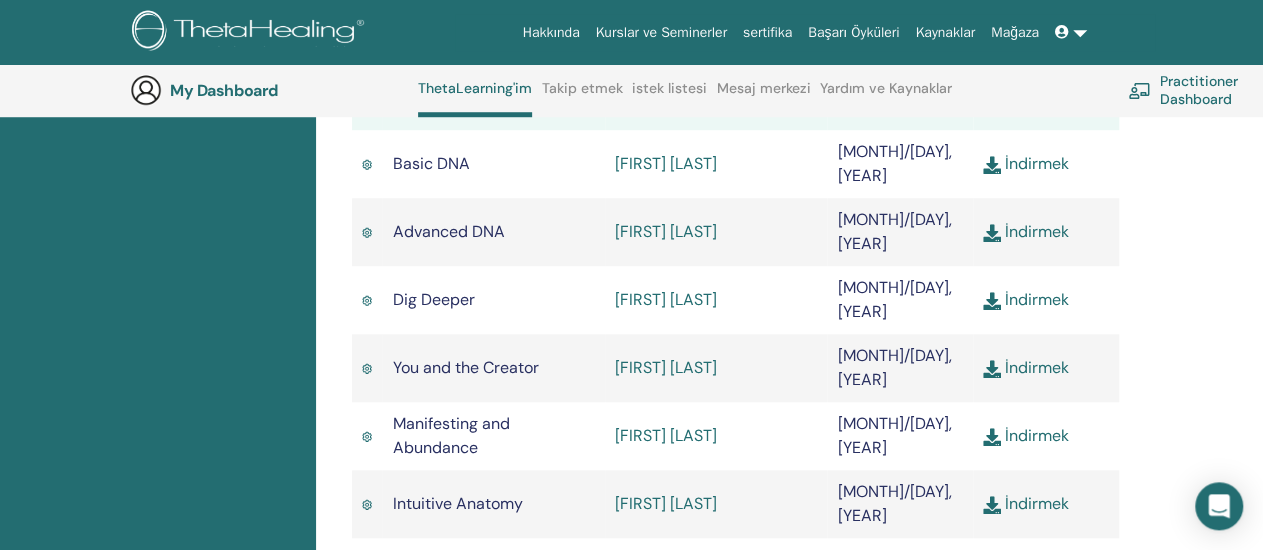 scroll, scrollTop: 780, scrollLeft: 0, axis: vertical 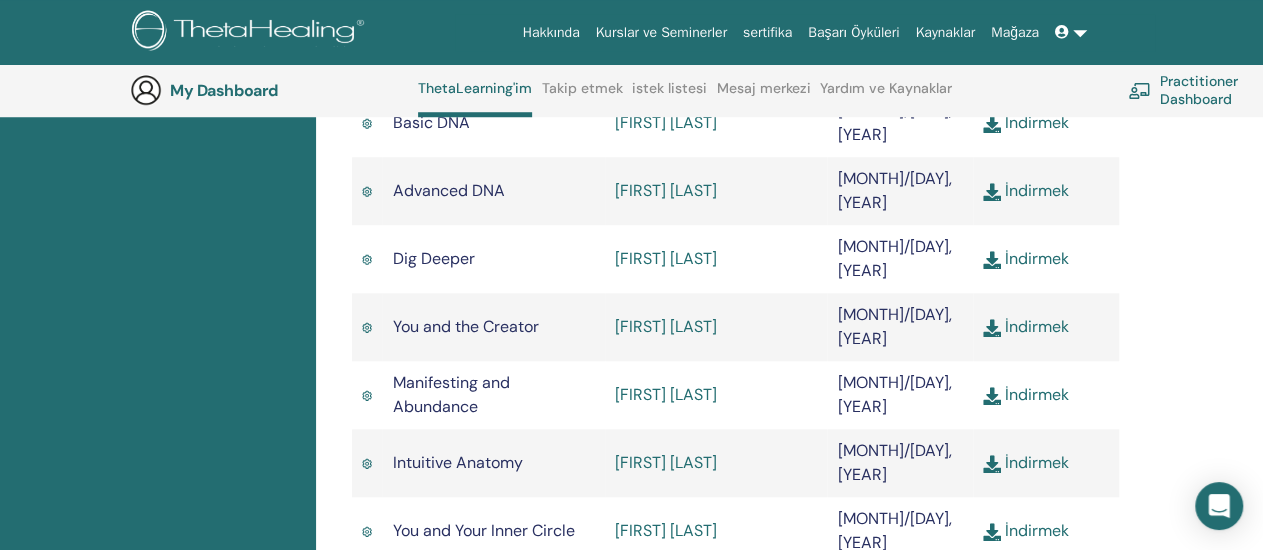 click on "İndirmek" at bounding box center (1026, 462) 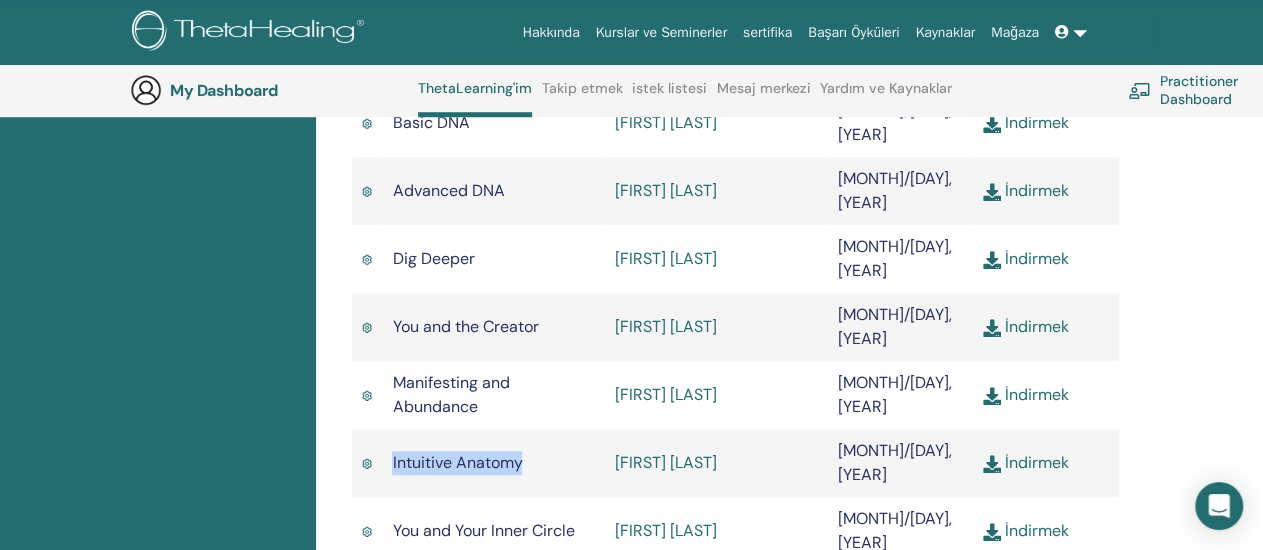 drag, startPoint x: 527, startPoint y: 351, endPoint x: 392, endPoint y: 356, distance: 135.09256 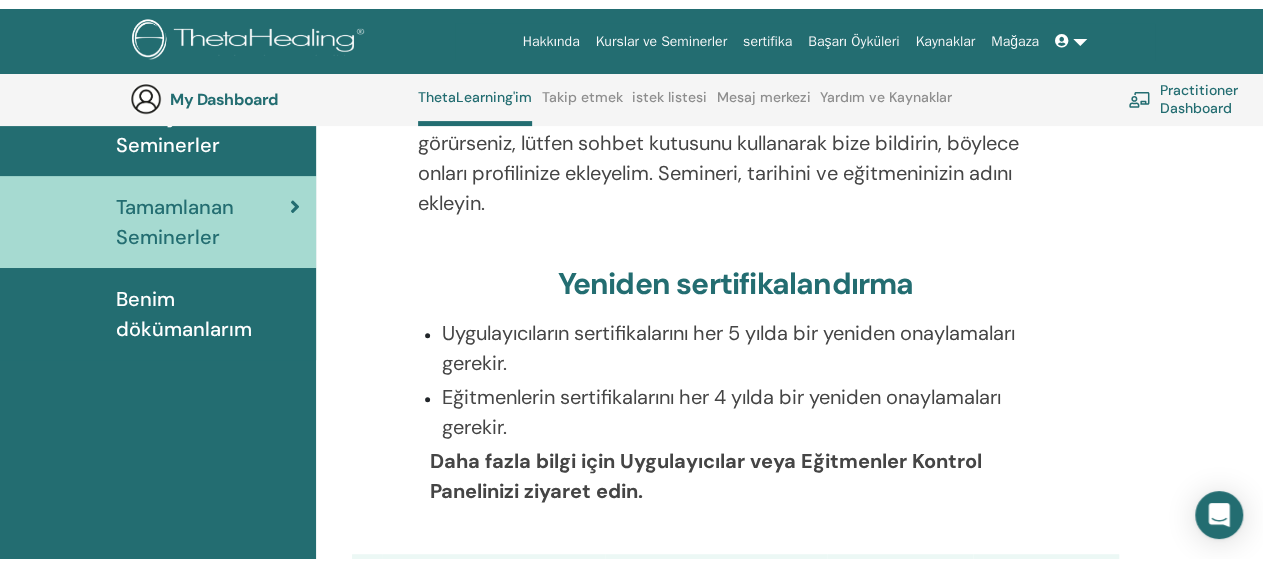 scroll, scrollTop: 0, scrollLeft: 0, axis: both 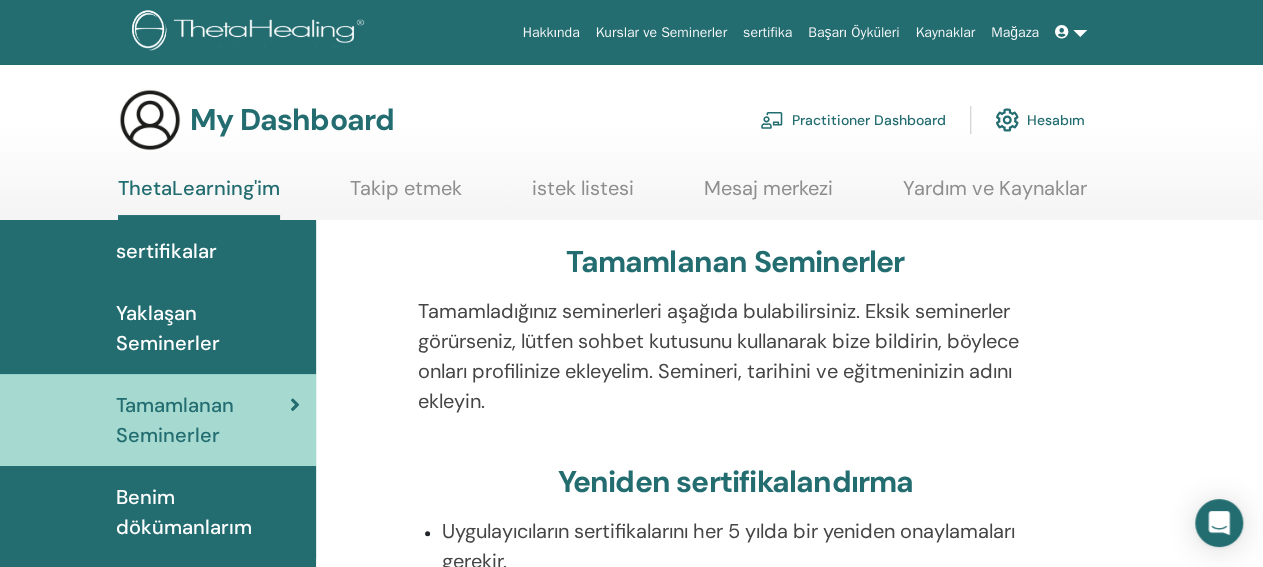 click on "Yaklaşan Seminerler" at bounding box center (208, 328) 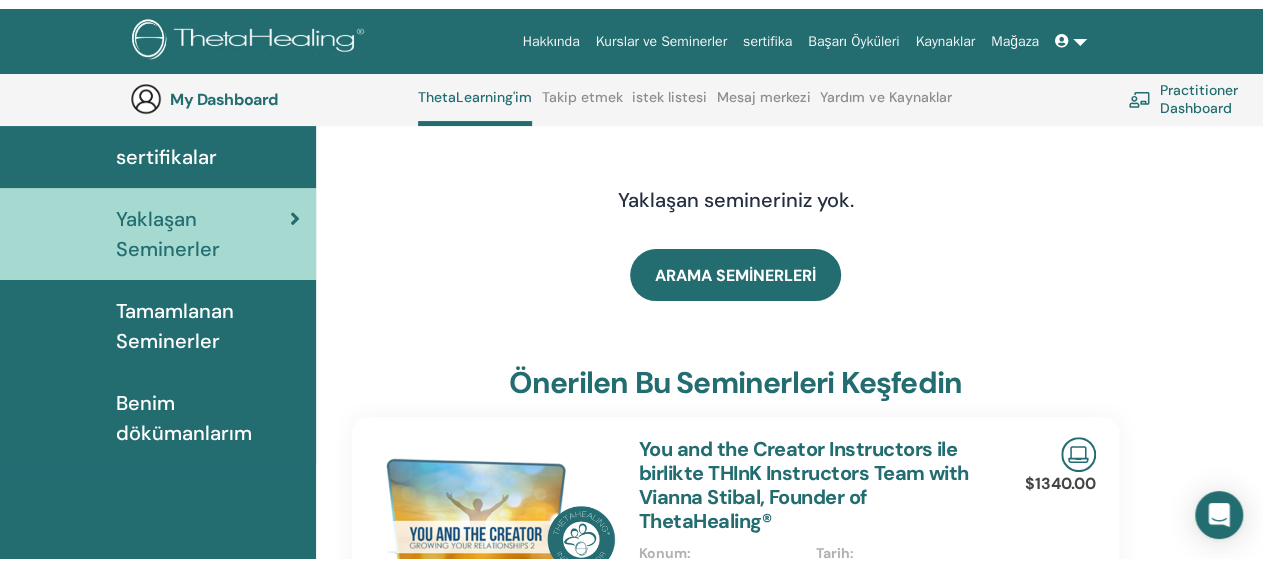 scroll, scrollTop: 0, scrollLeft: 0, axis: both 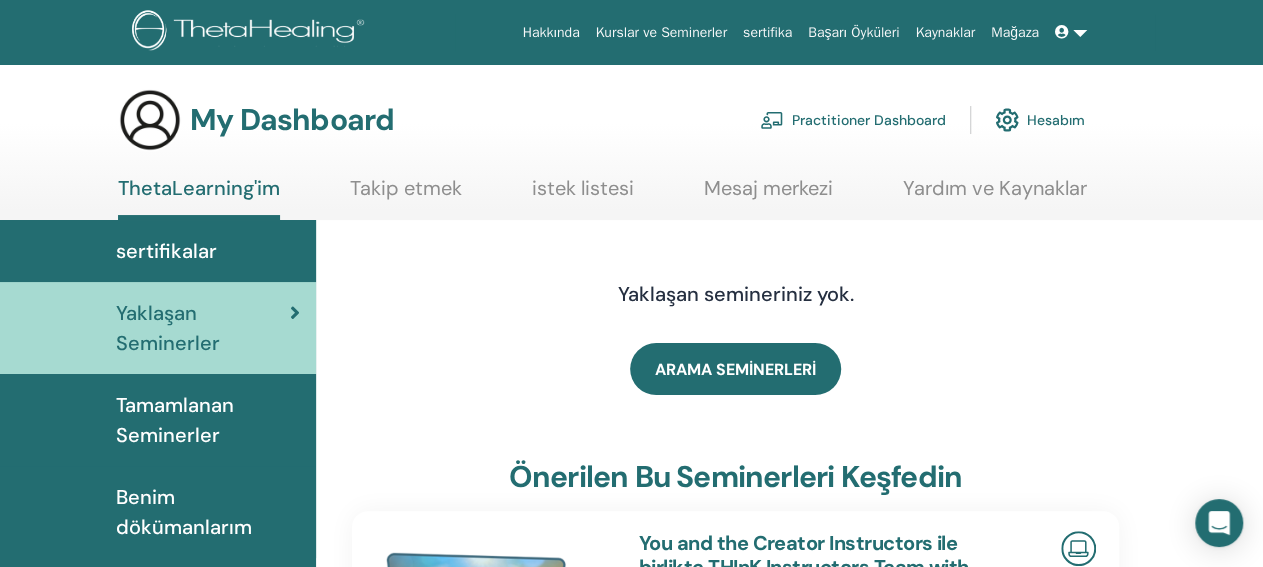 click on "Kurslar ve Seminerler" at bounding box center [661, 32] 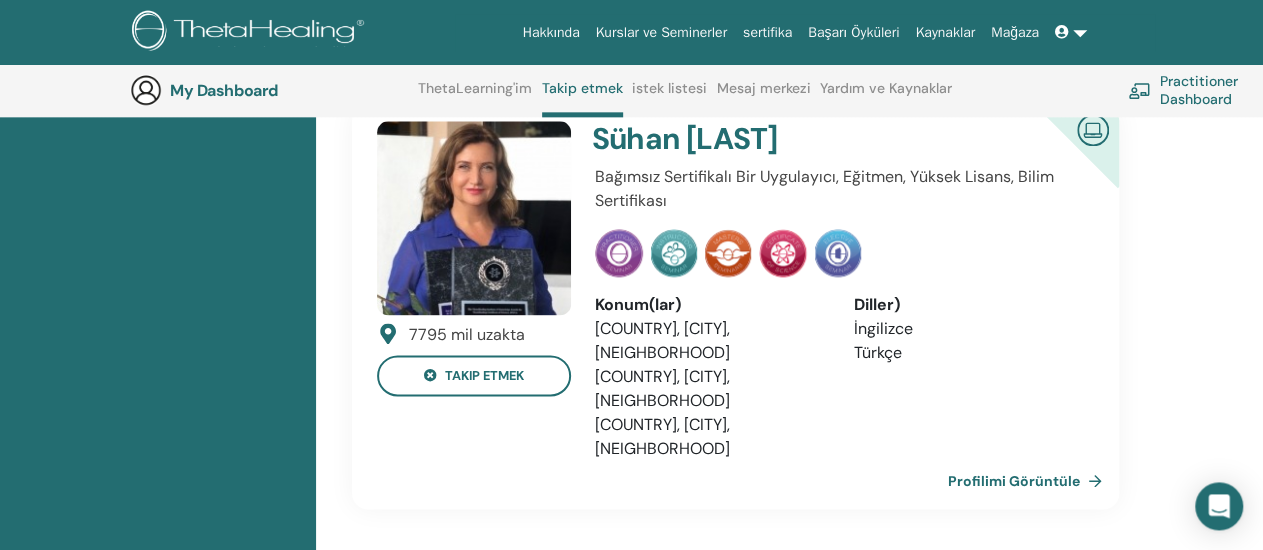 scroll, scrollTop: 1196, scrollLeft: 0, axis: vertical 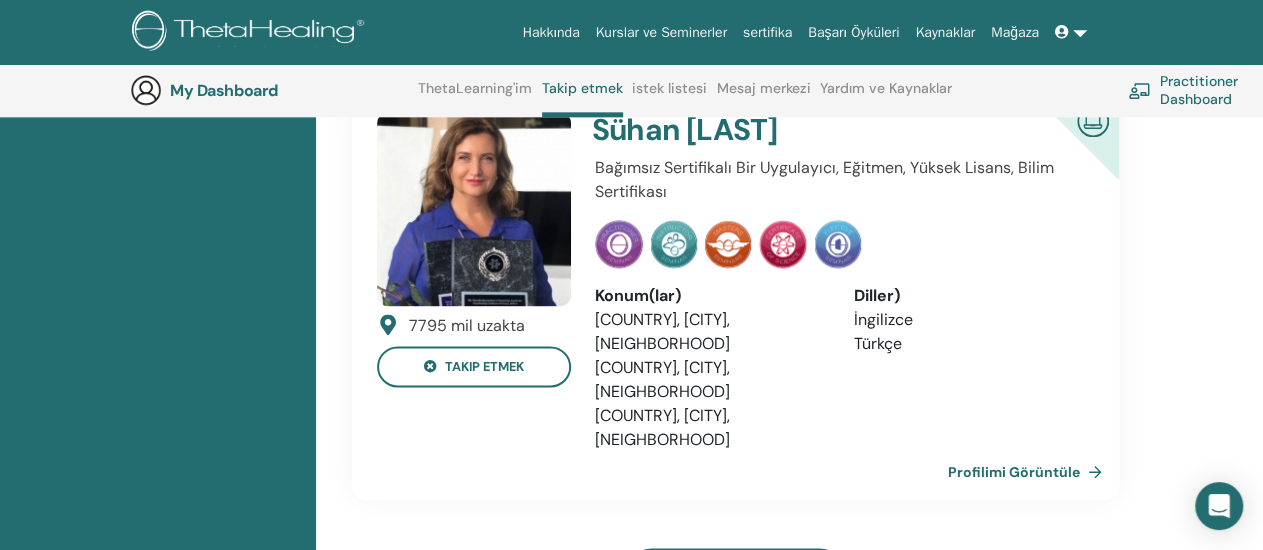 click on "Profilimi Görüntüle" at bounding box center [1029, 472] 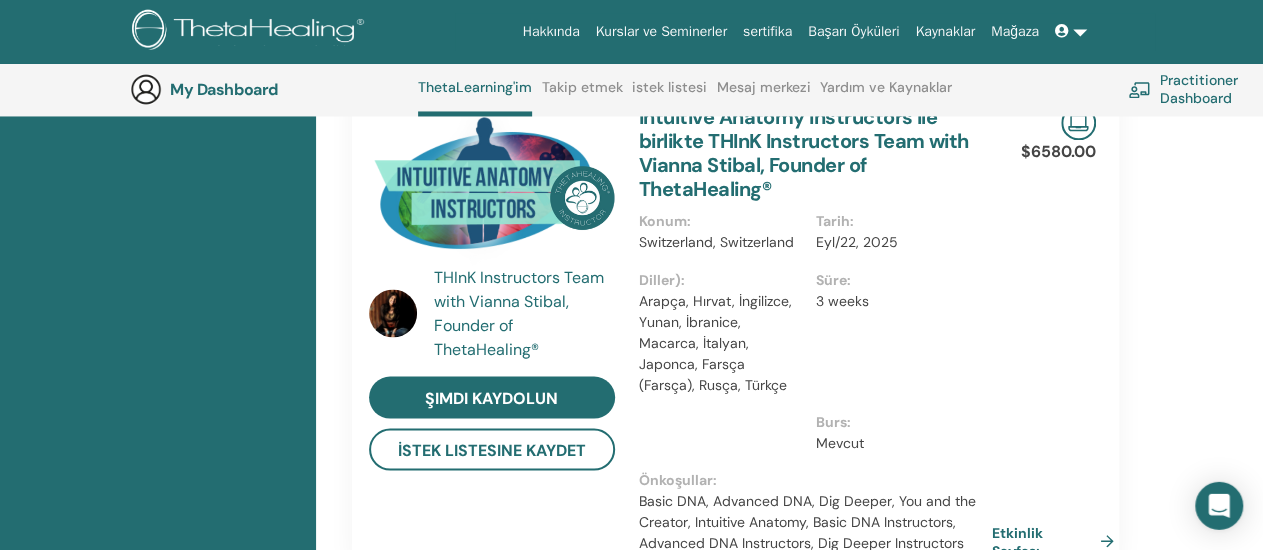 scroll, scrollTop: 1716, scrollLeft: 0, axis: vertical 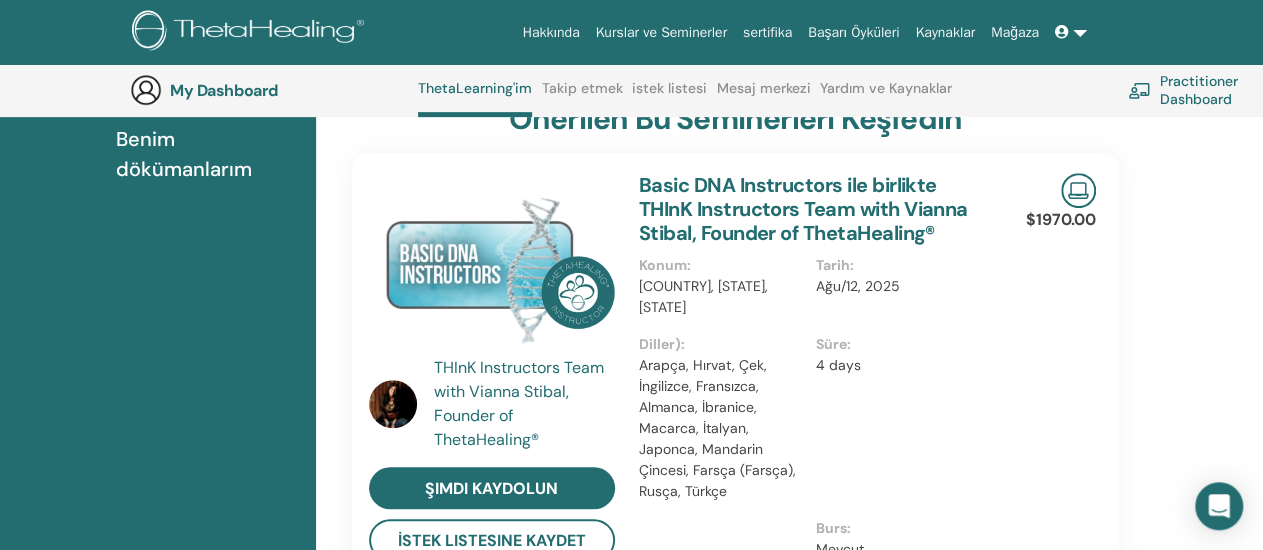 click on "Takip etmek" at bounding box center (582, 96) 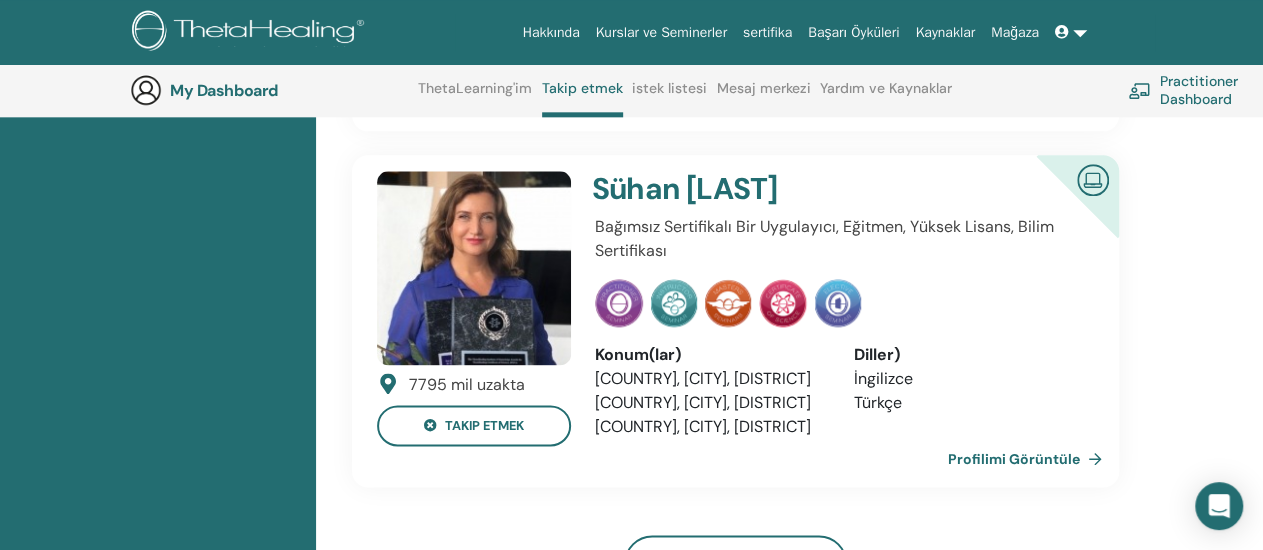 scroll, scrollTop: 1092, scrollLeft: 0, axis: vertical 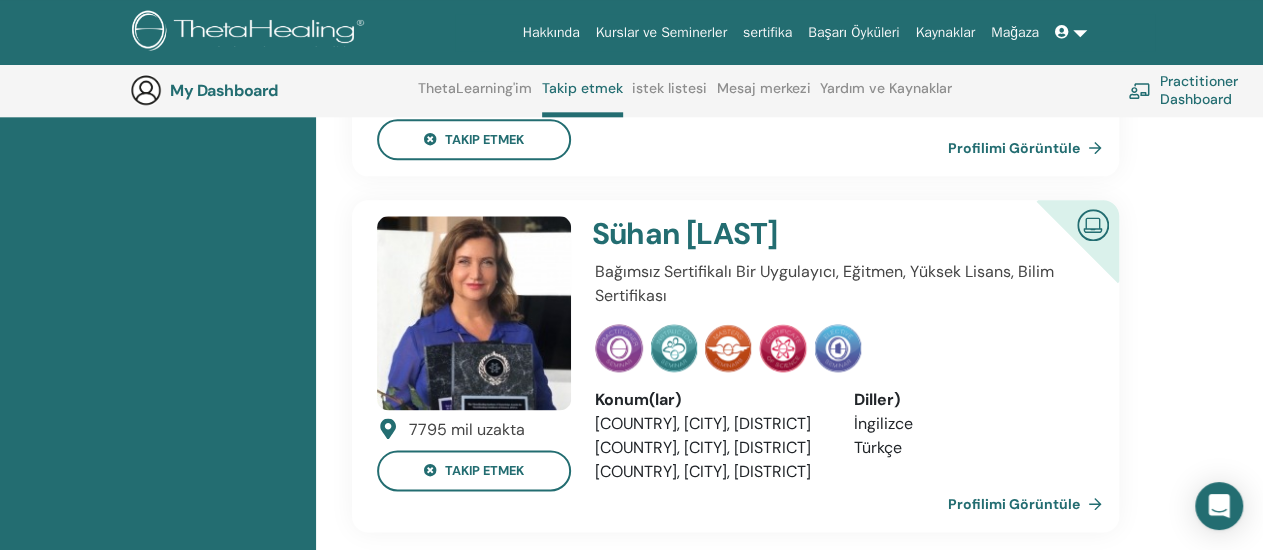 click on "Sühan   Akgün" at bounding box center (795, 234) 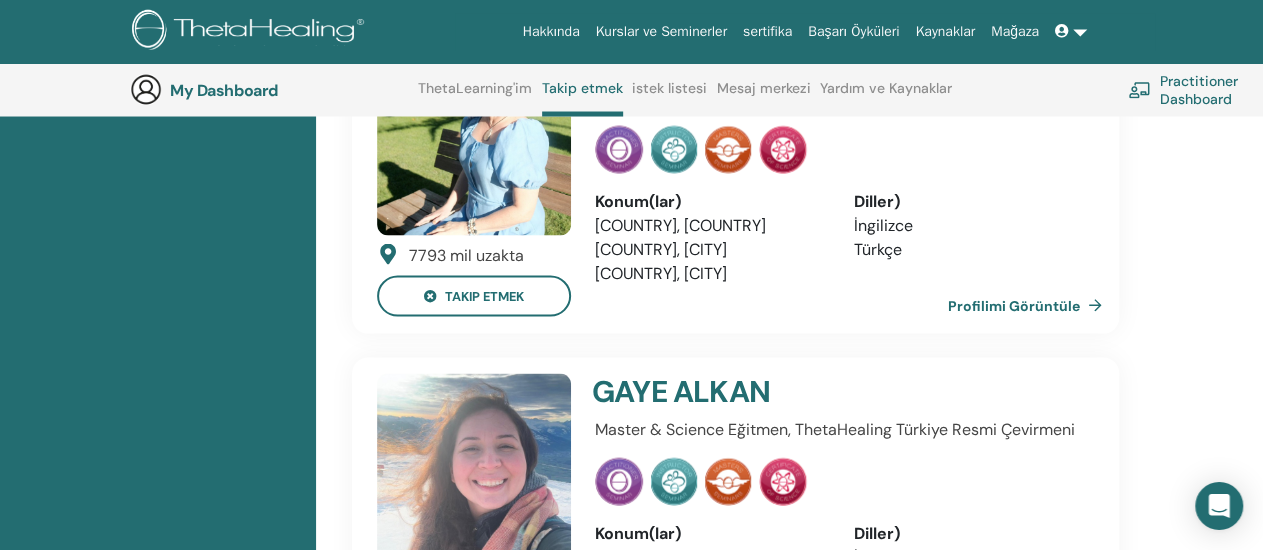 scroll, scrollTop: 1820, scrollLeft: 0, axis: vertical 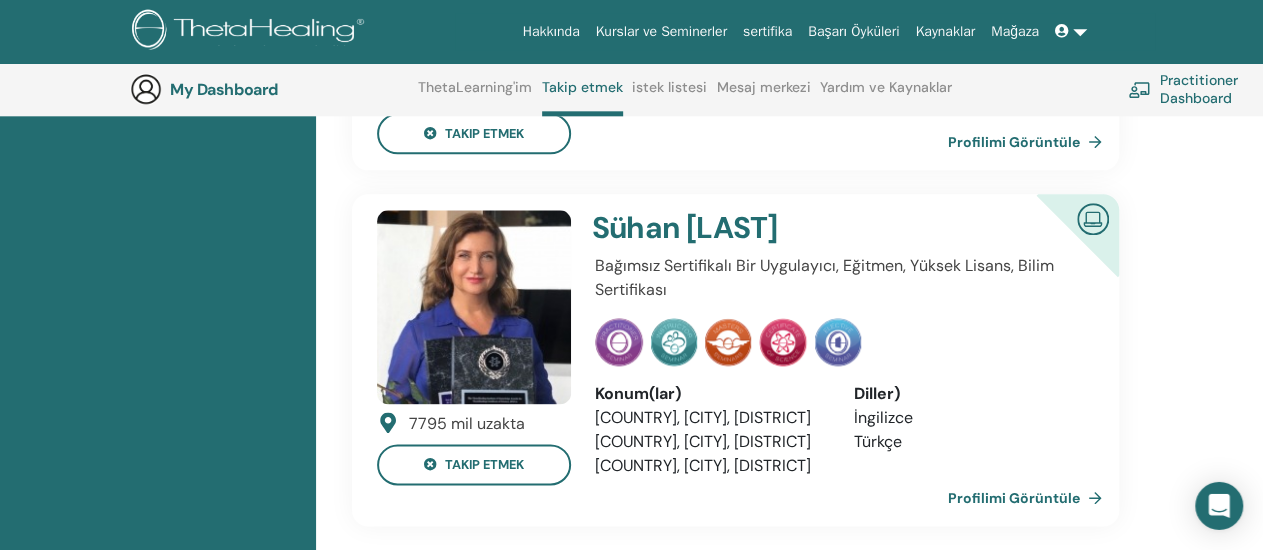 click at bounding box center [474, 308] 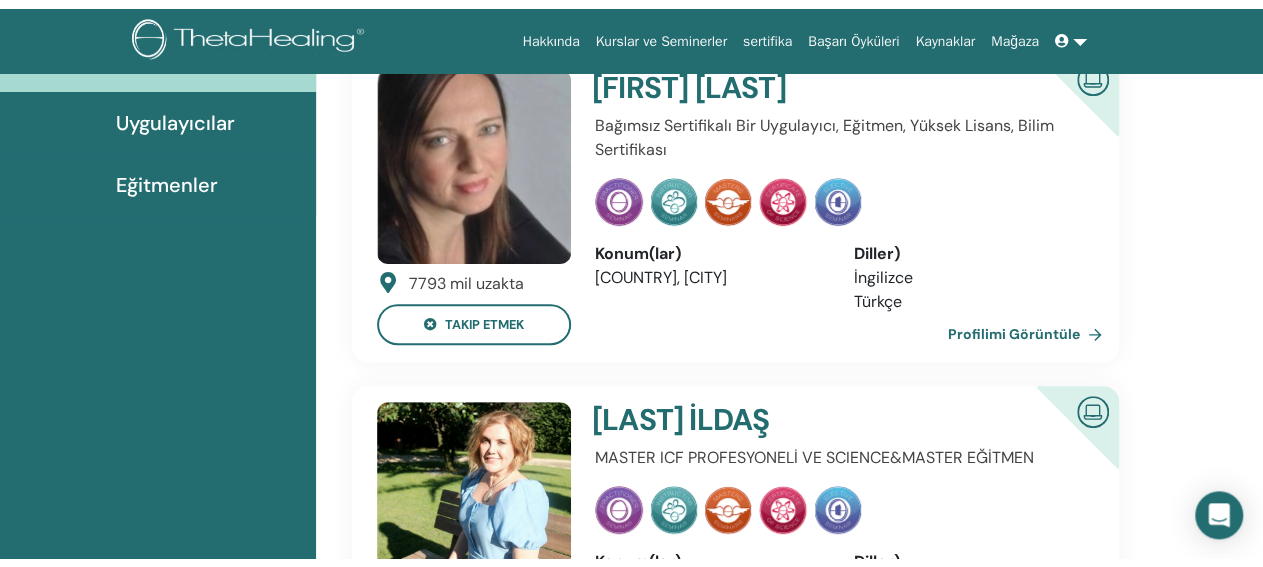 scroll, scrollTop: 0, scrollLeft: 0, axis: both 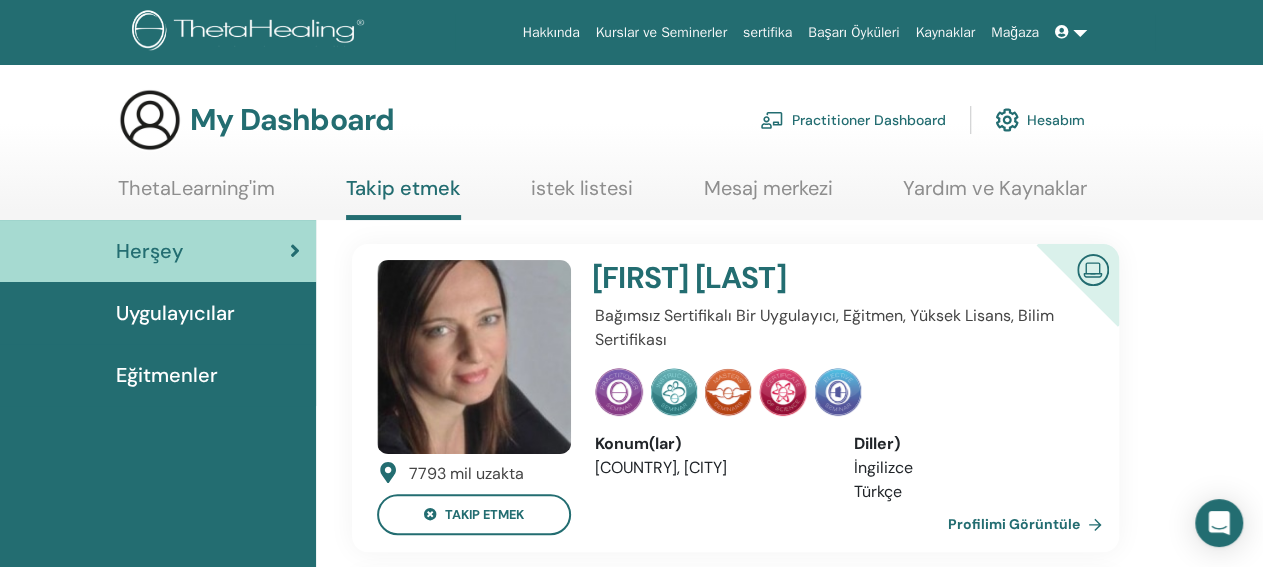 click on "ThetaLearning'im" at bounding box center [196, 195] 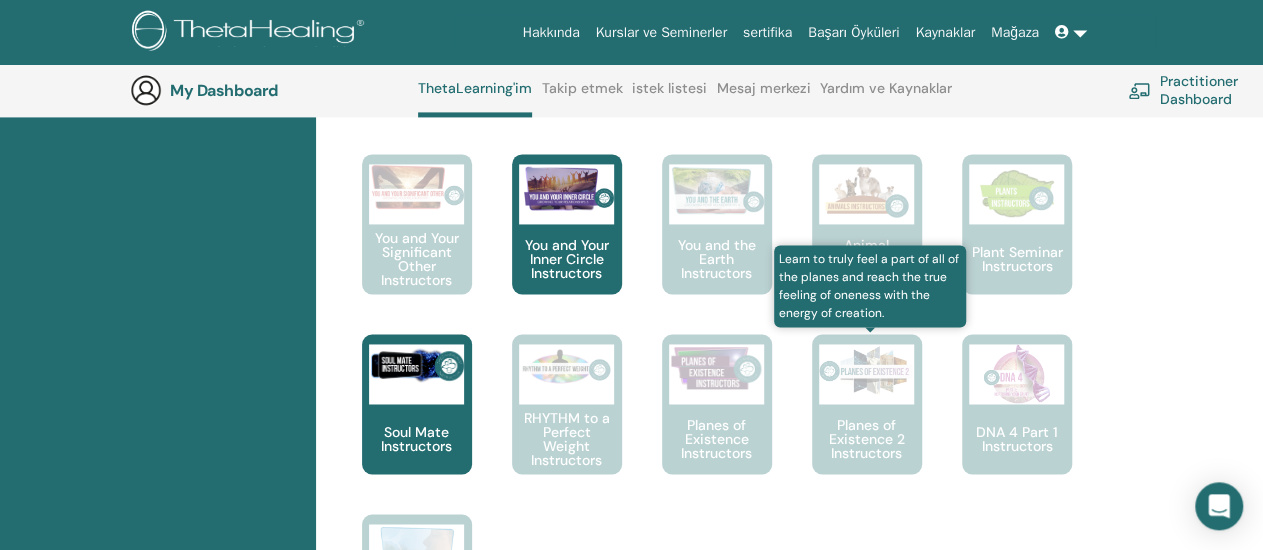scroll, scrollTop: 1404, scrollLeft: 0, axis: vertical 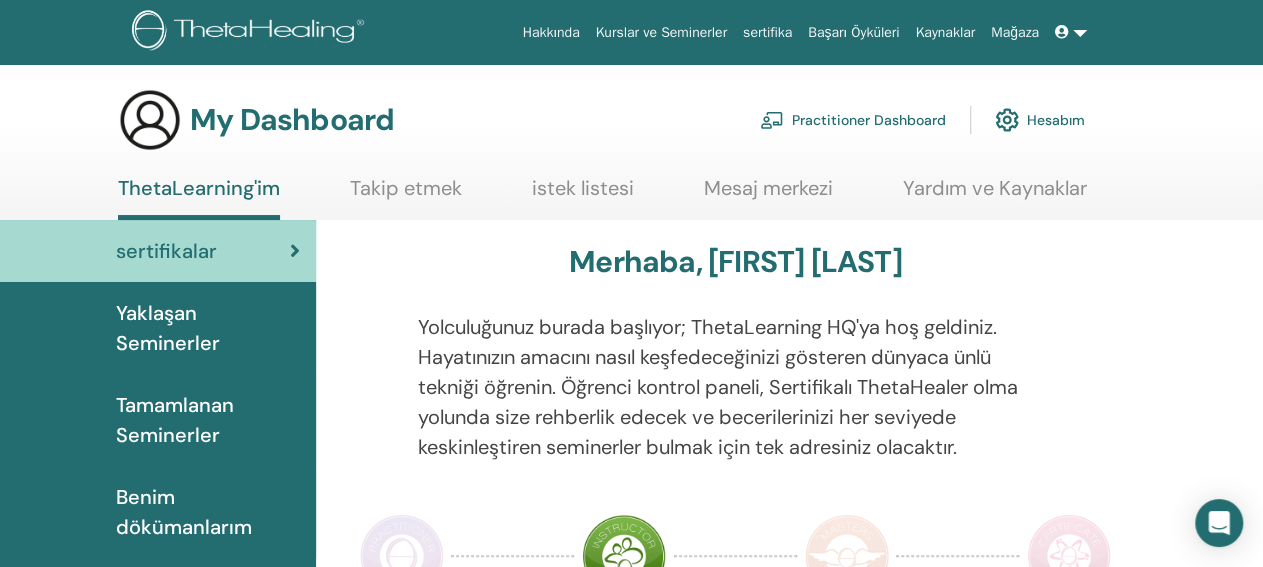 click on "Kurslar ve Seminerler" at bounding box center [661, 32] 